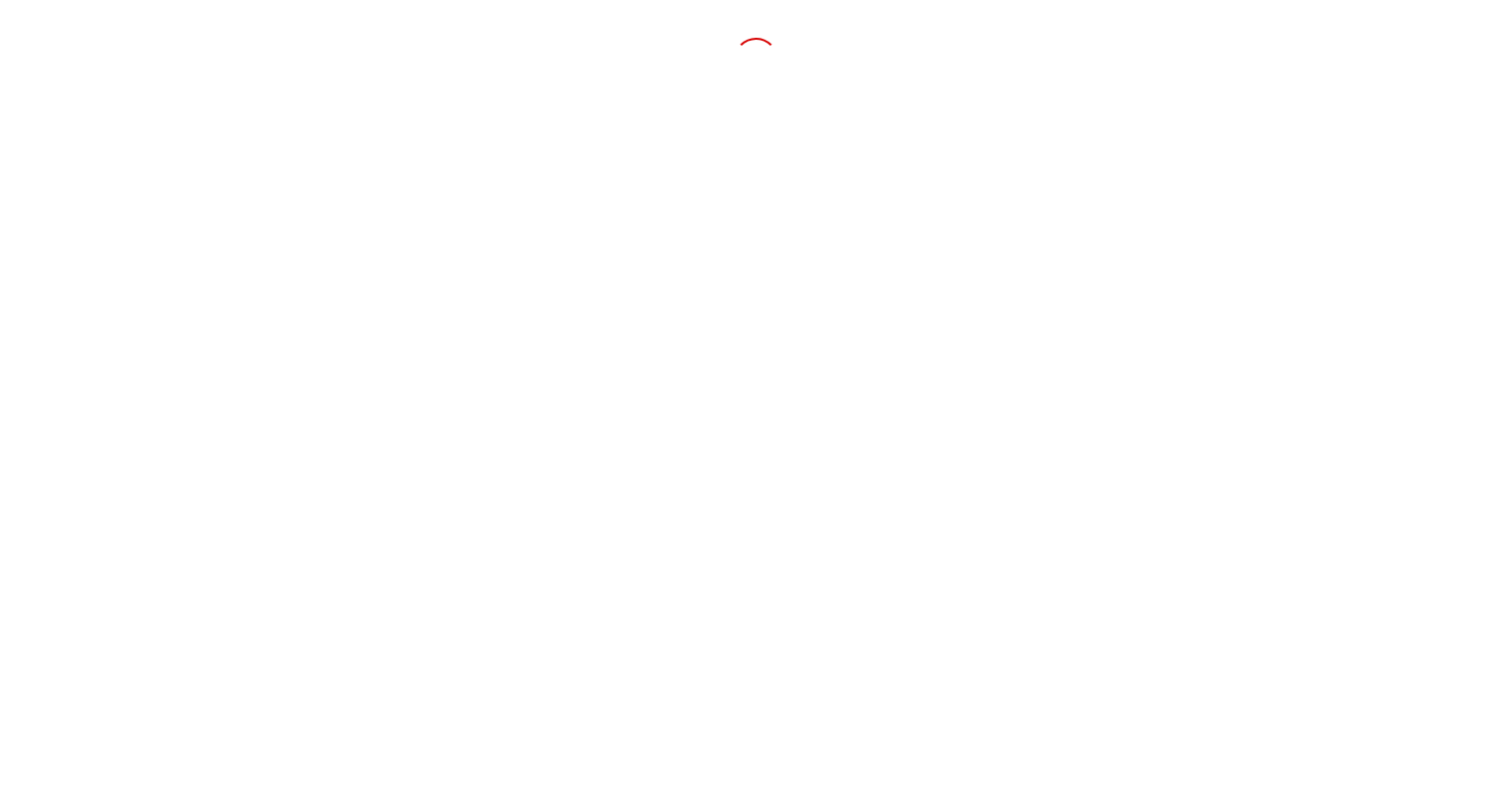 scroll, scrollTop: 0, scrollLeft: 0, axis: both 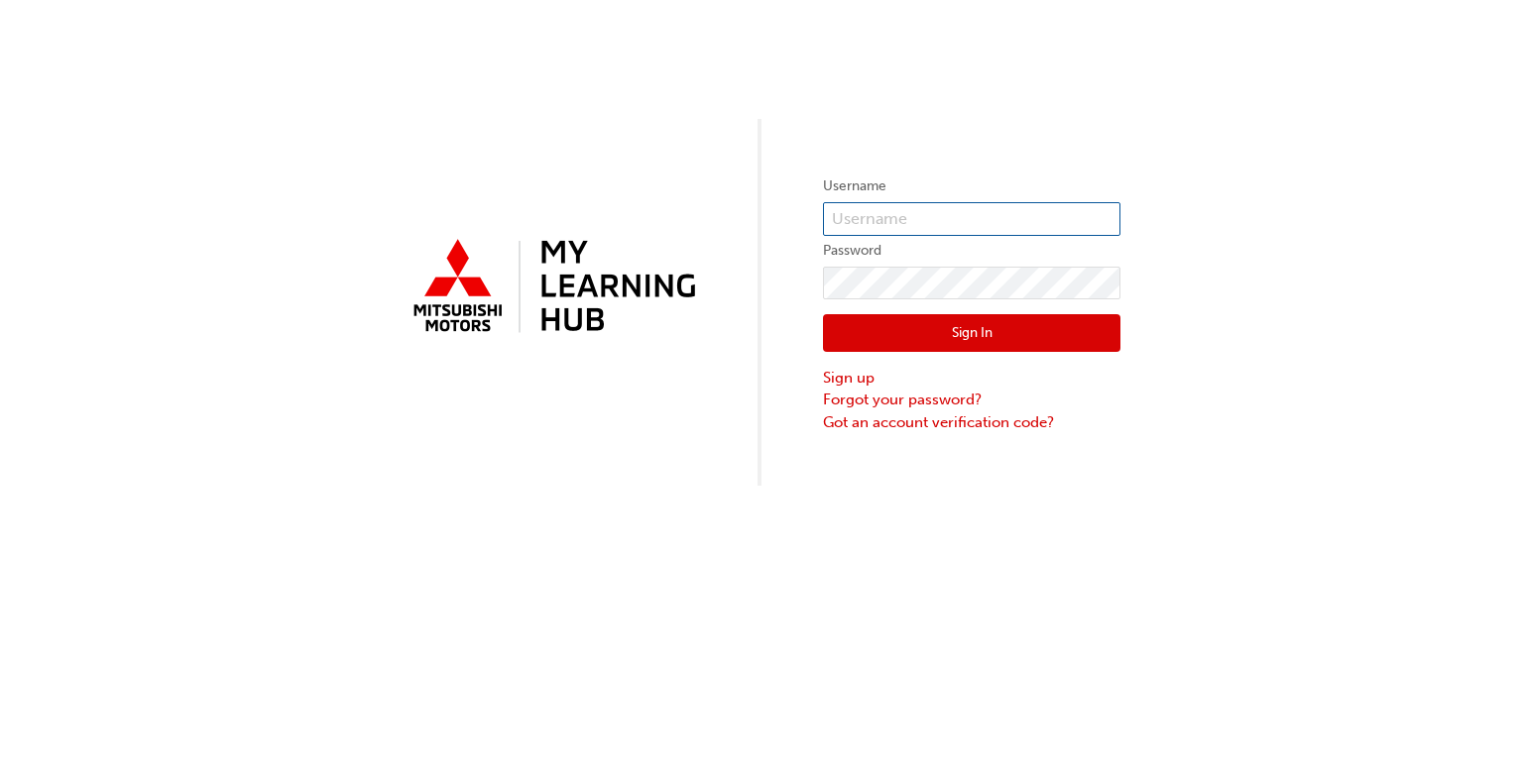 type on "[NUMBER]" 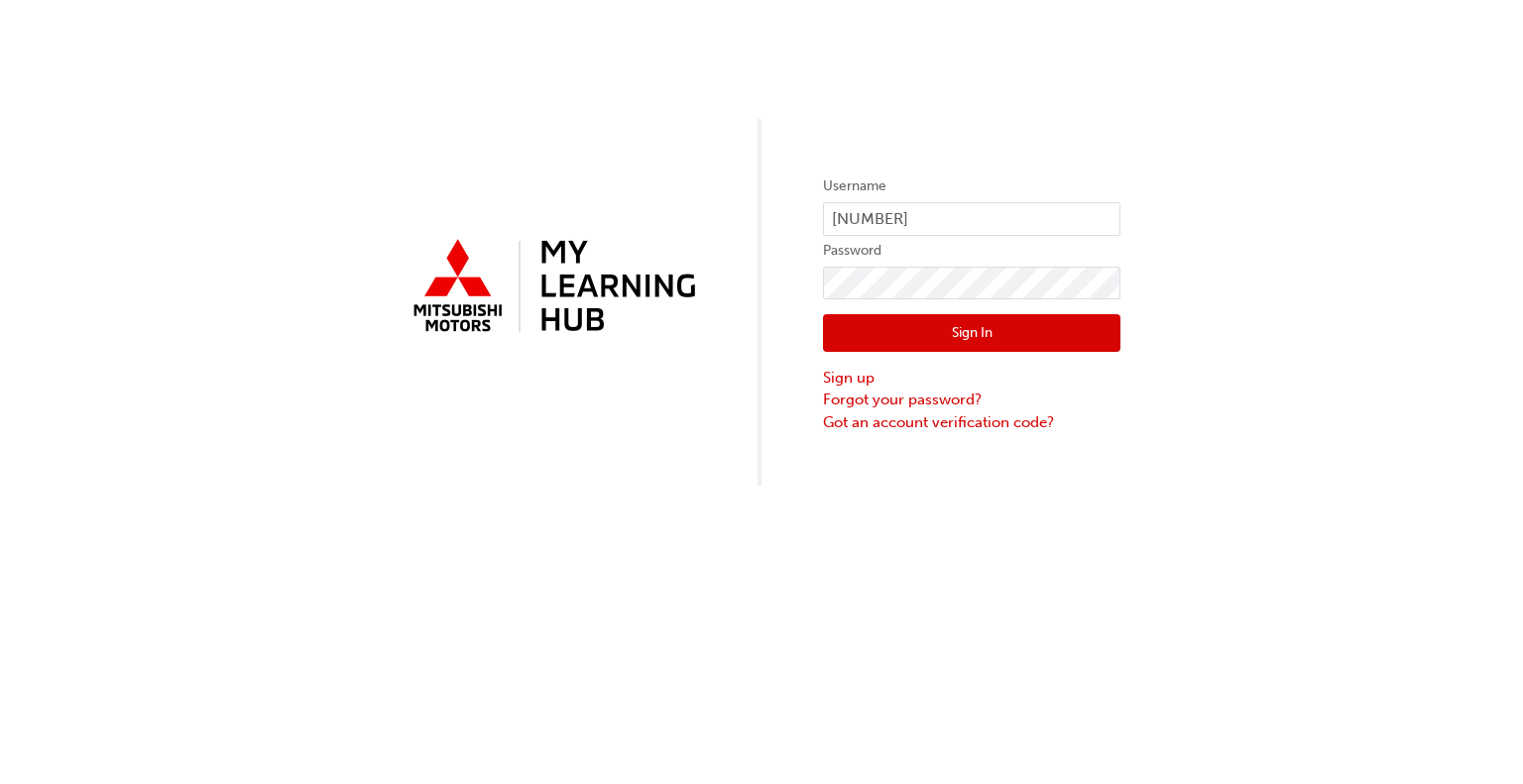 click on "Sign In" at bounding box center (972, 333) 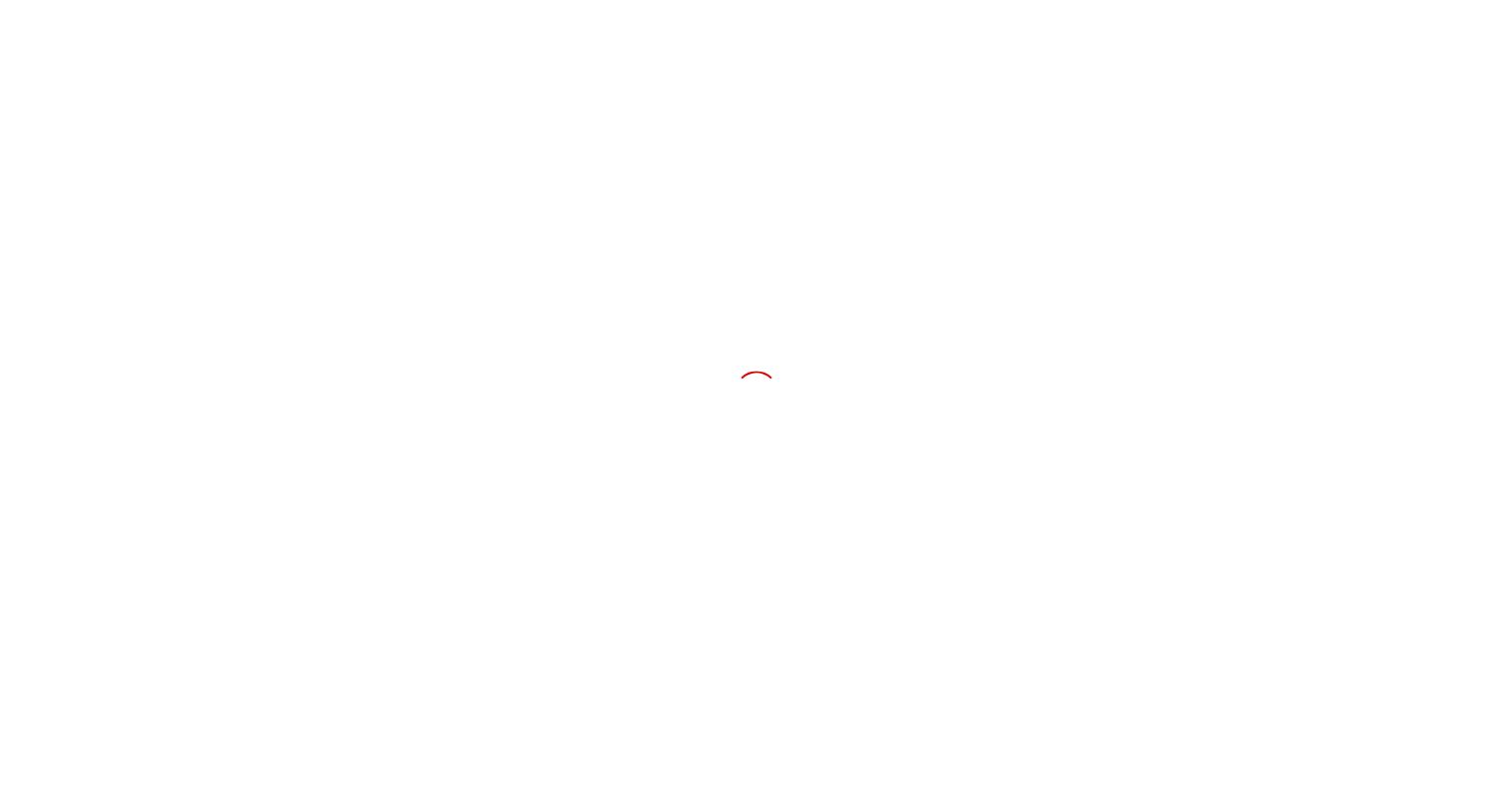scroll, scrollTop: 0, scrollLeft: 0, axis: both 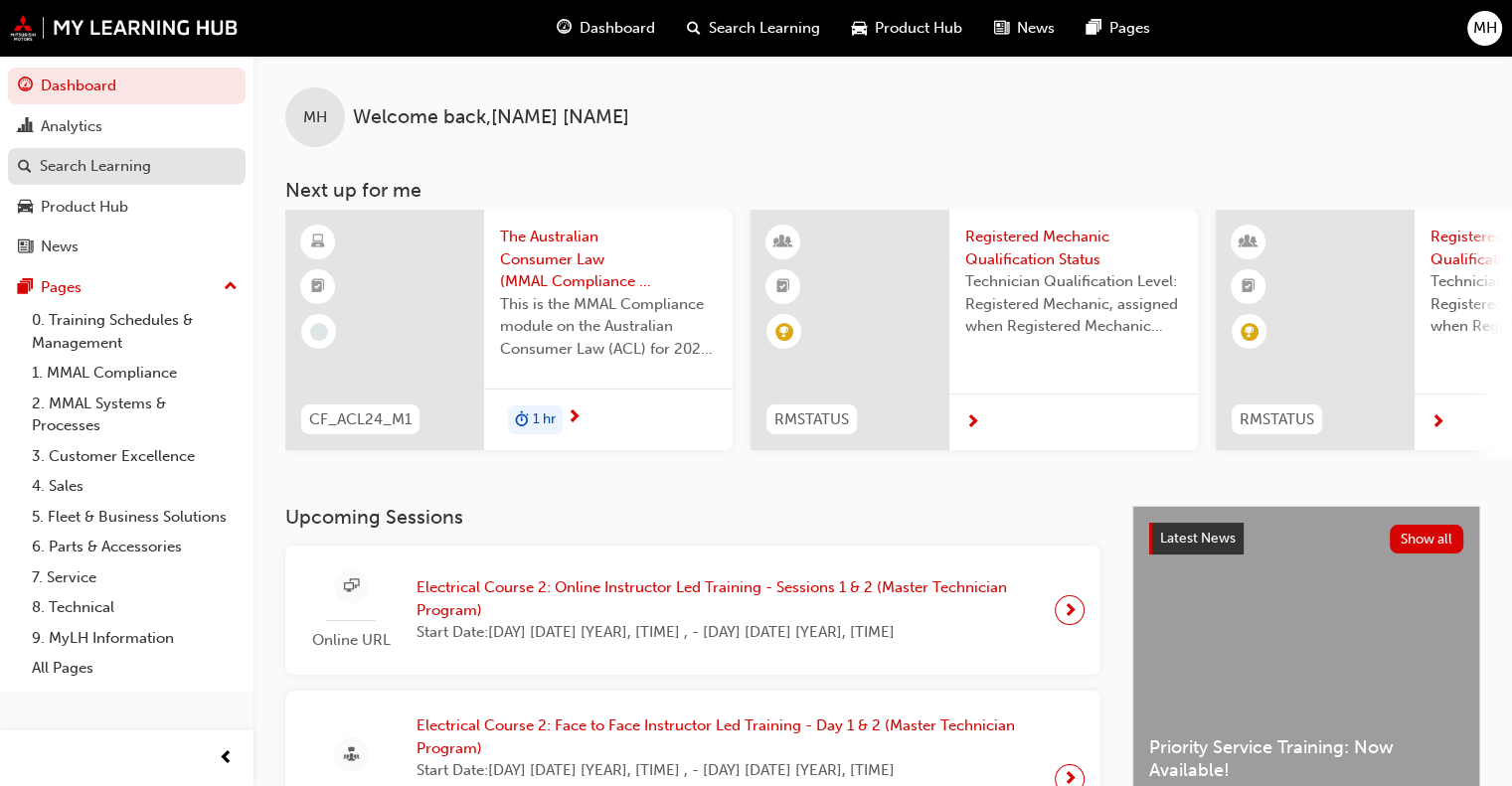click on "Search Learning" at bounding box center [95, 166] 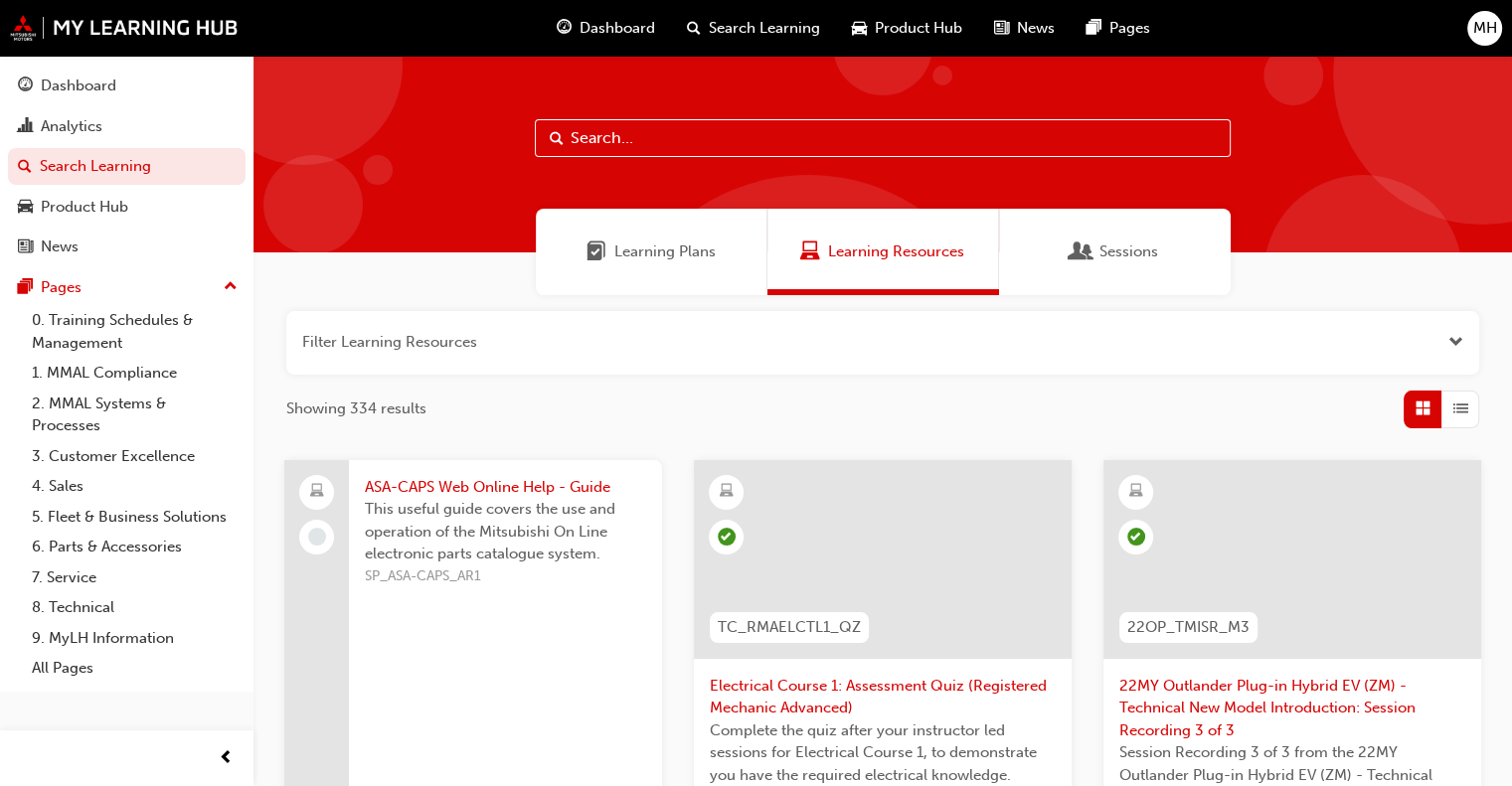 click on "Learning Plans" at bounding box center (665, 251) 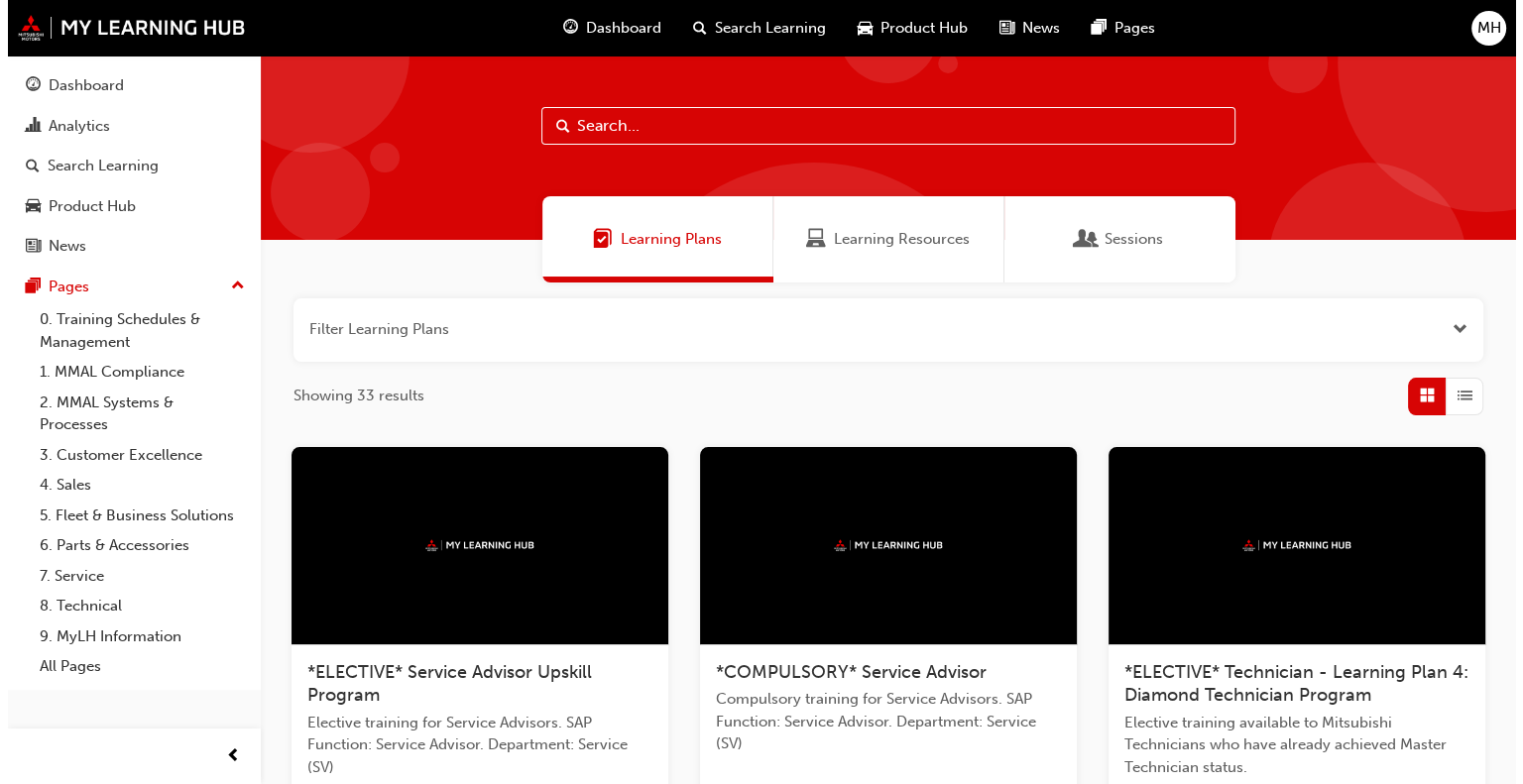 scroll, scrollTop: 0, scrollLeft: 0, axis: both 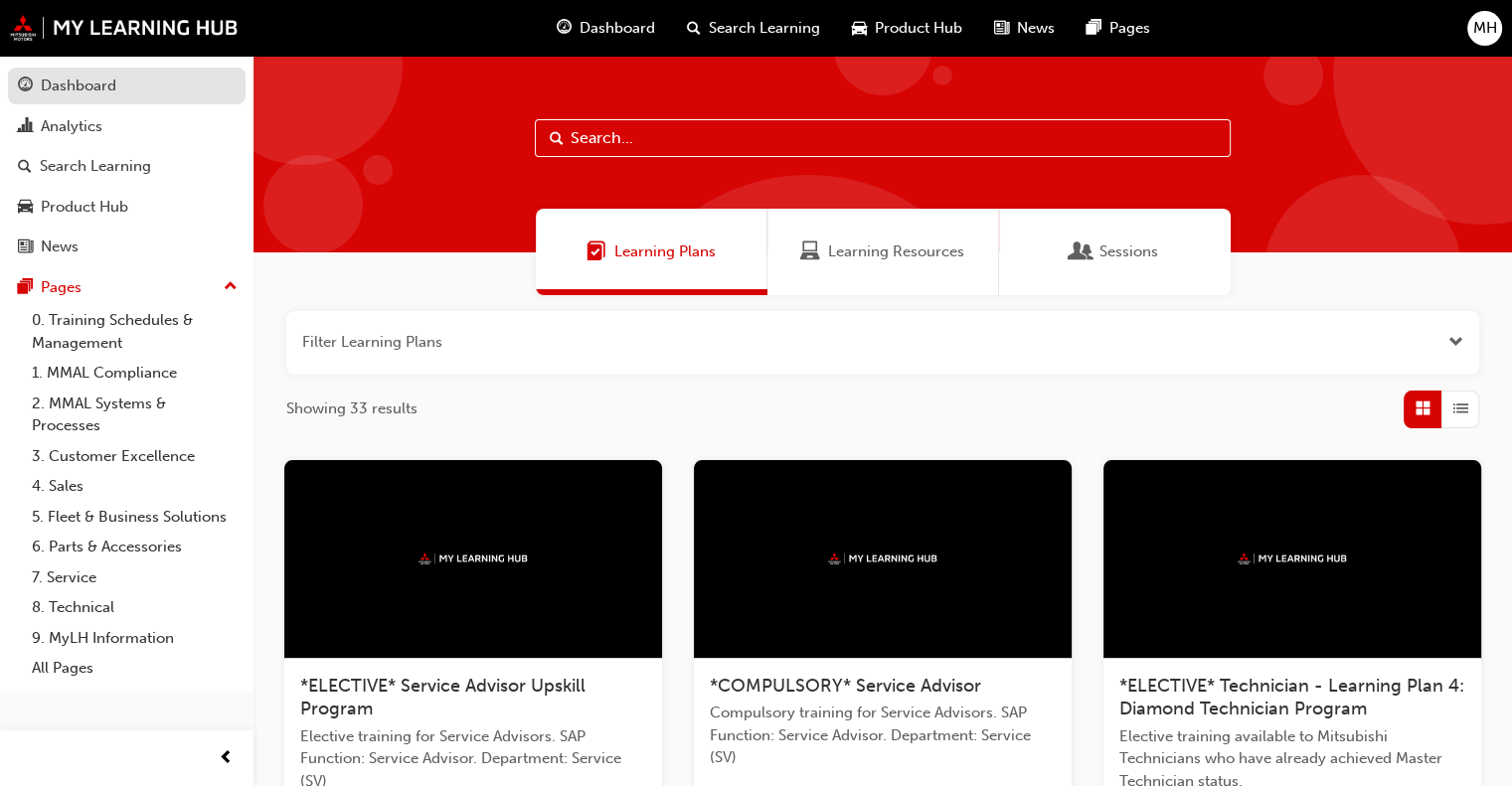 click on "Dashboard" at bounding box center [79, 85] 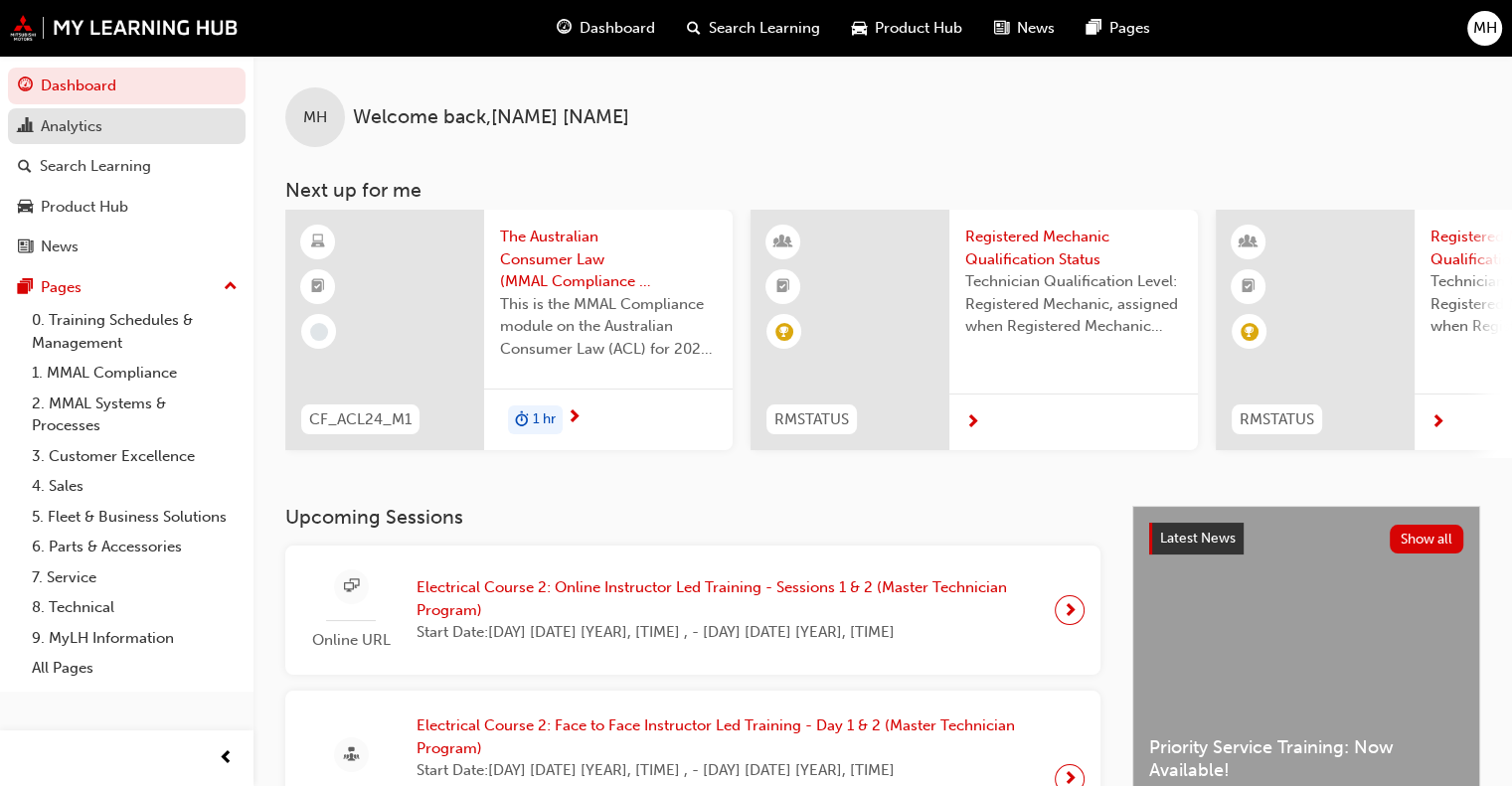 click on "Analytics" at bounding box center (126, 126) 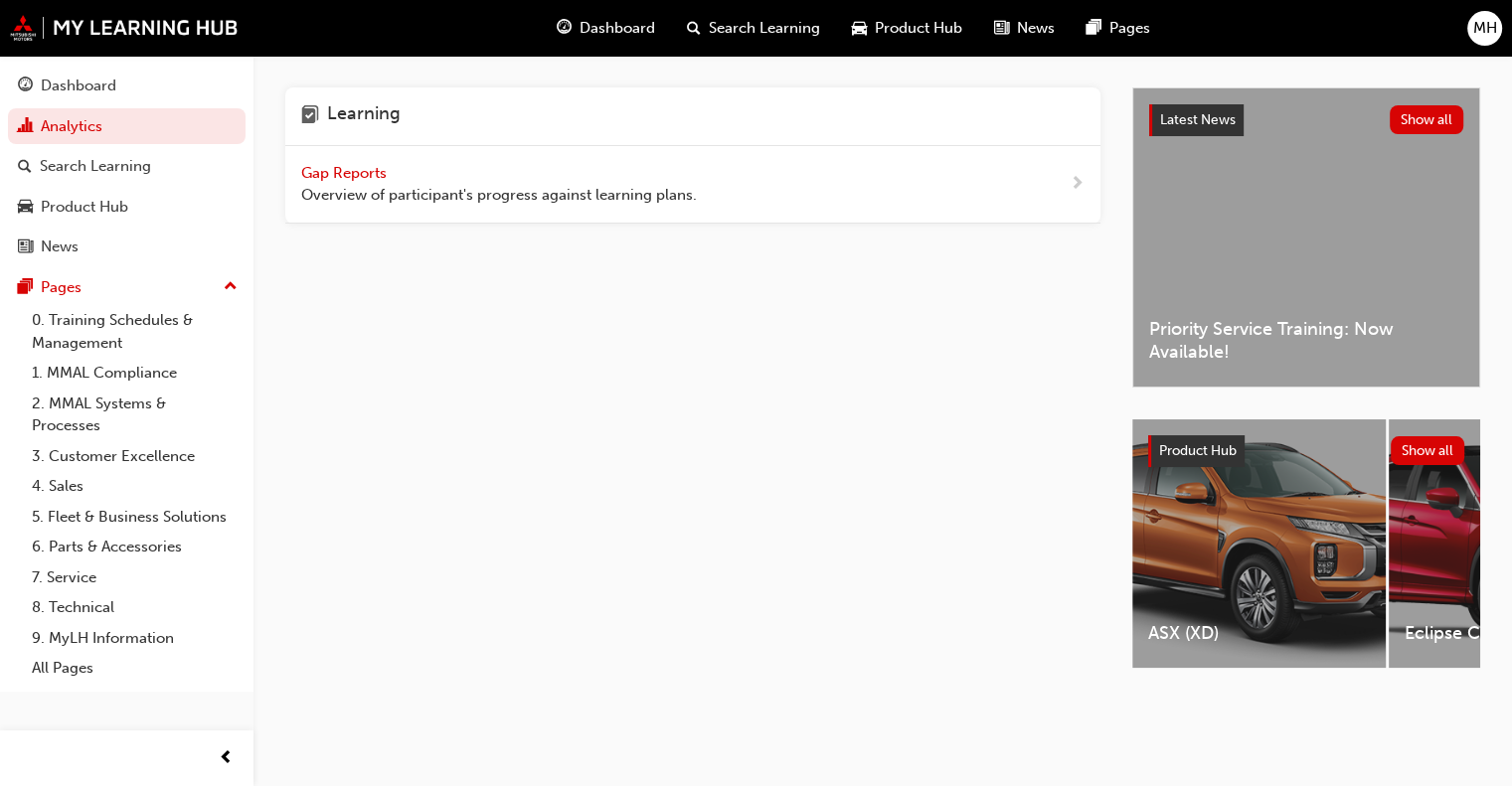 click on "Gap Reports" at bounding box center (346, 173) 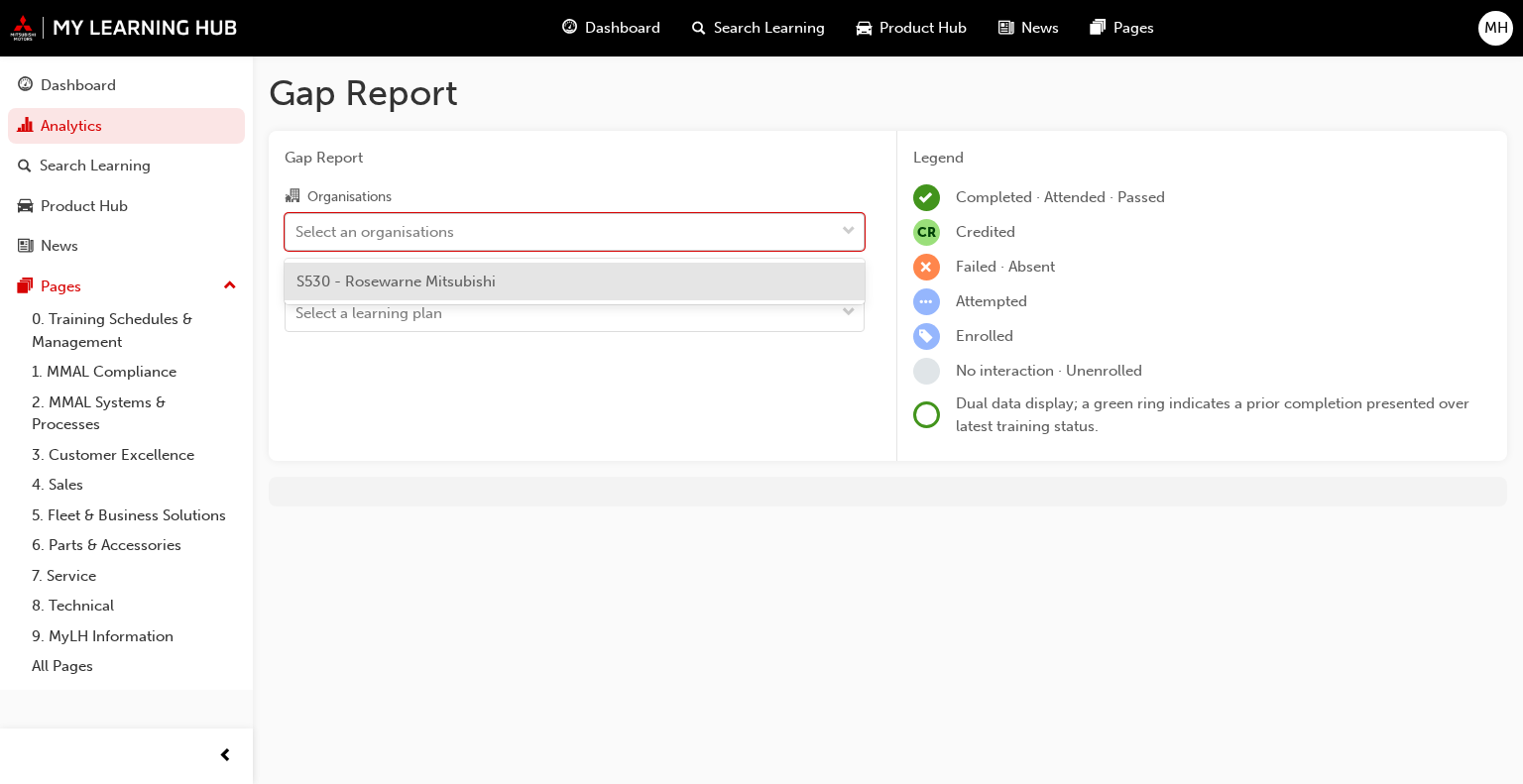 click at bounding box center (849, 232) 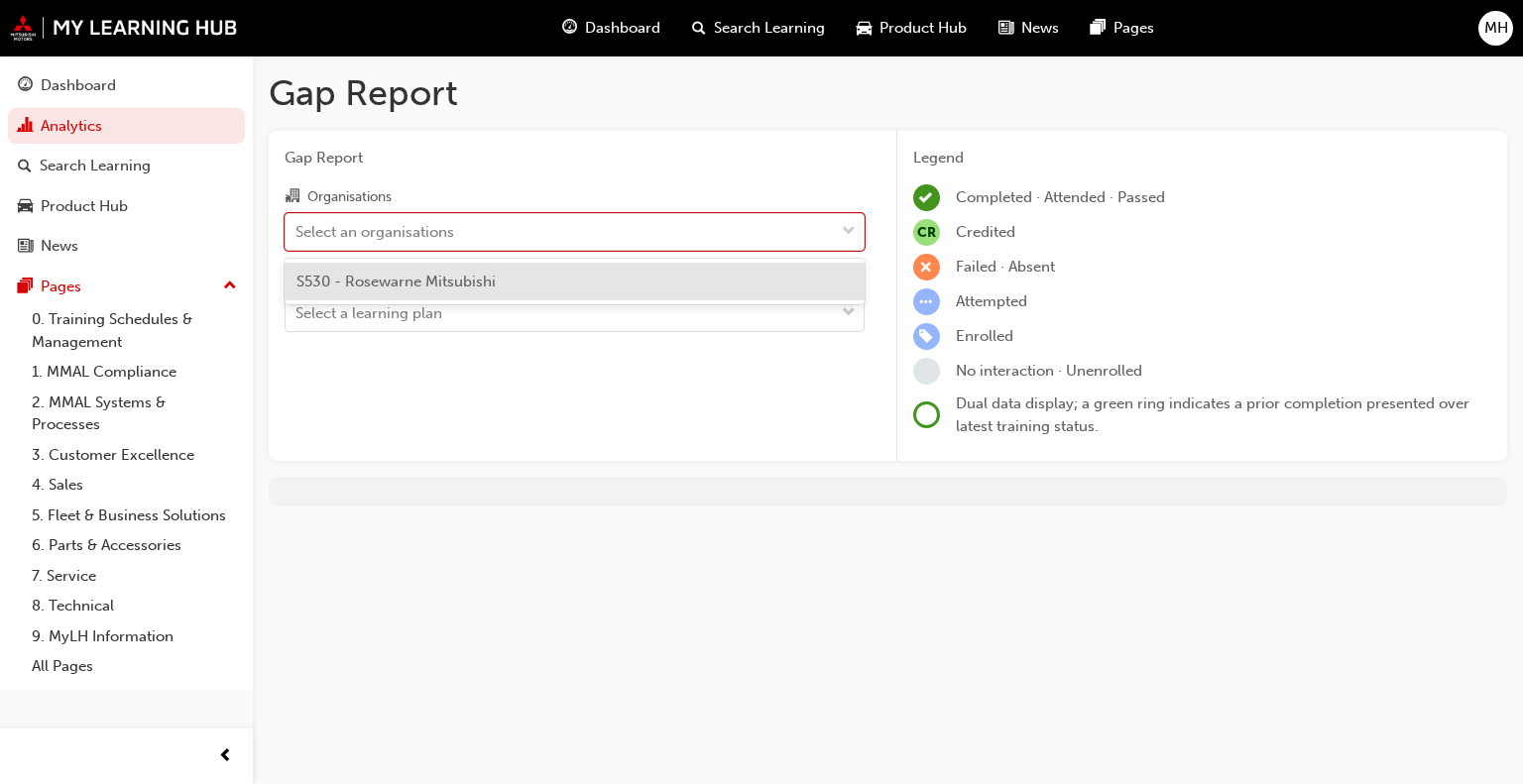click on "S530 - Rosewarne Mitsubishi" at bounding box center (574, 281) 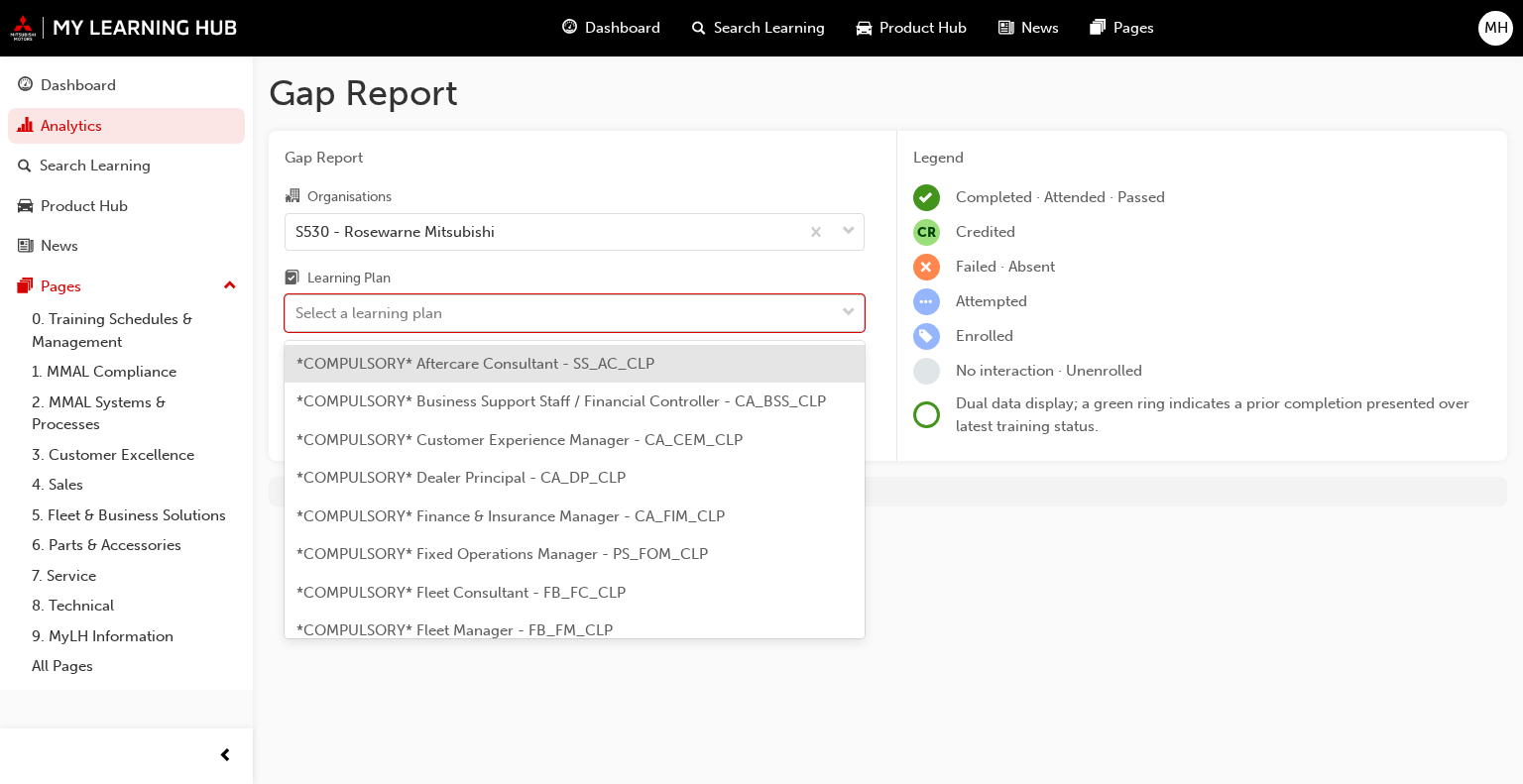 click at bounding box center (849, 313) 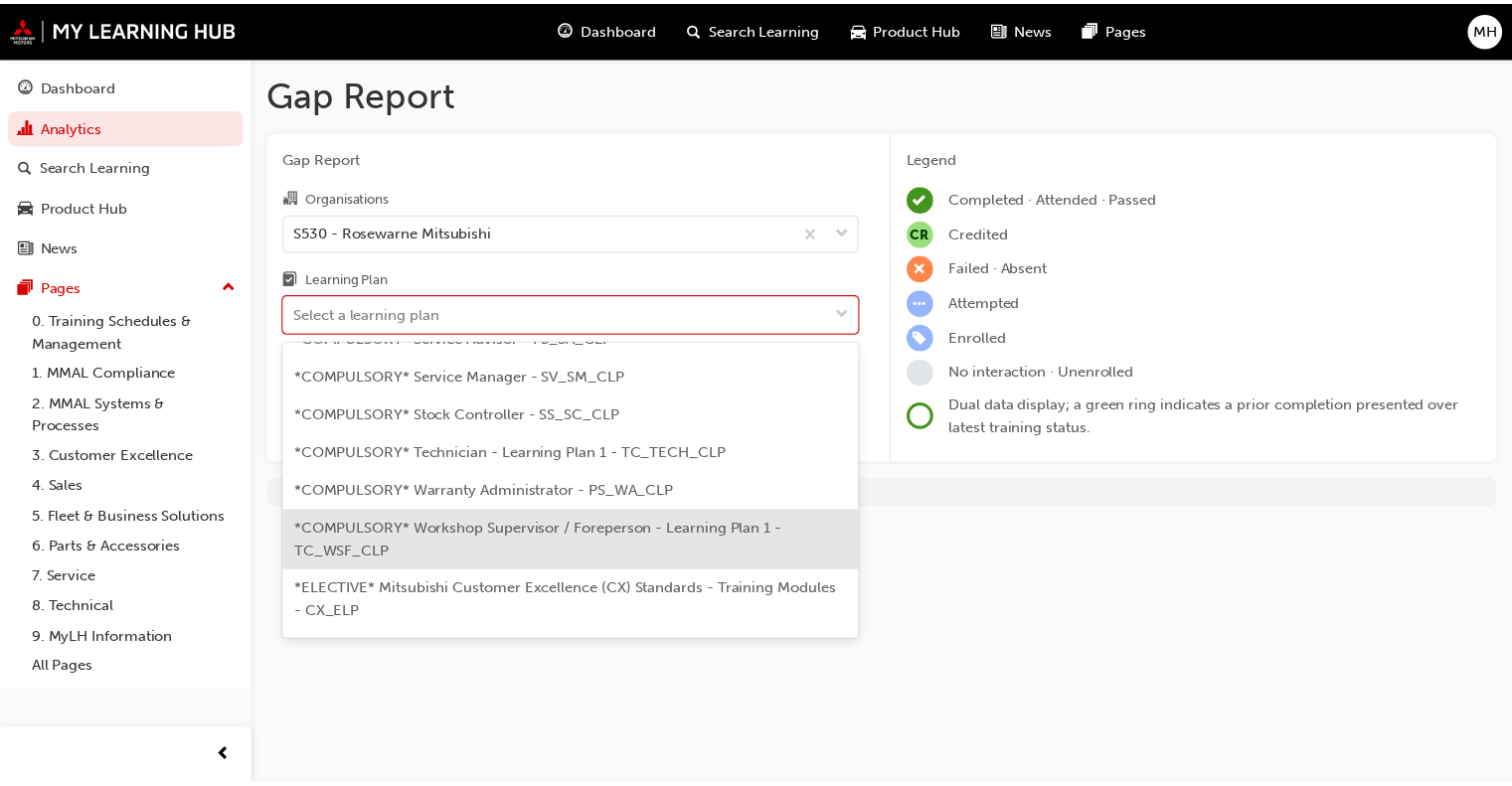 scroll, scrollTop: 687, scrollLeft: 0, axis: vertical 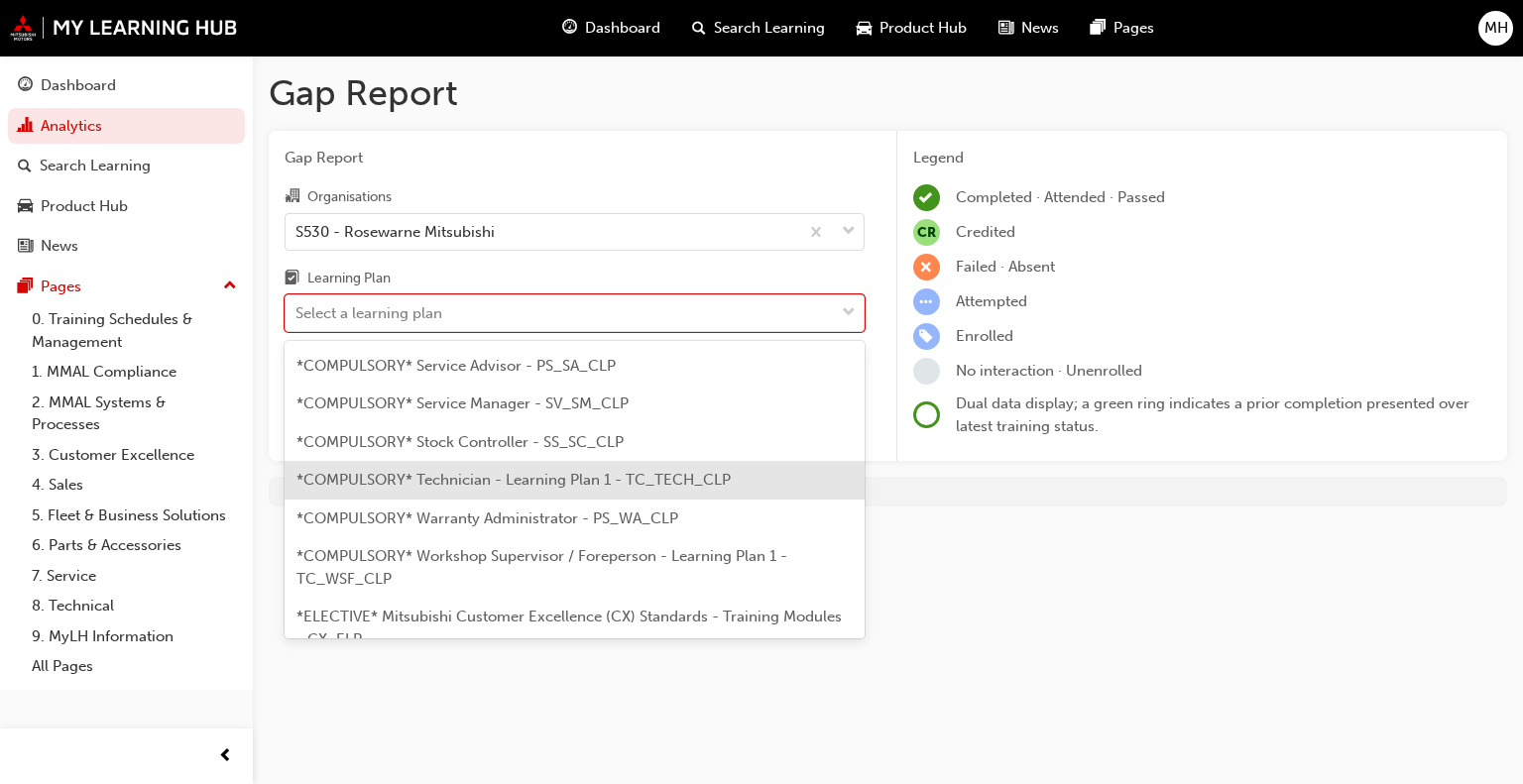 click on "*COMPULSORY* Technician - Learning Plan 1 - TC_TECH_CLP" at bounding box center (514, 480) 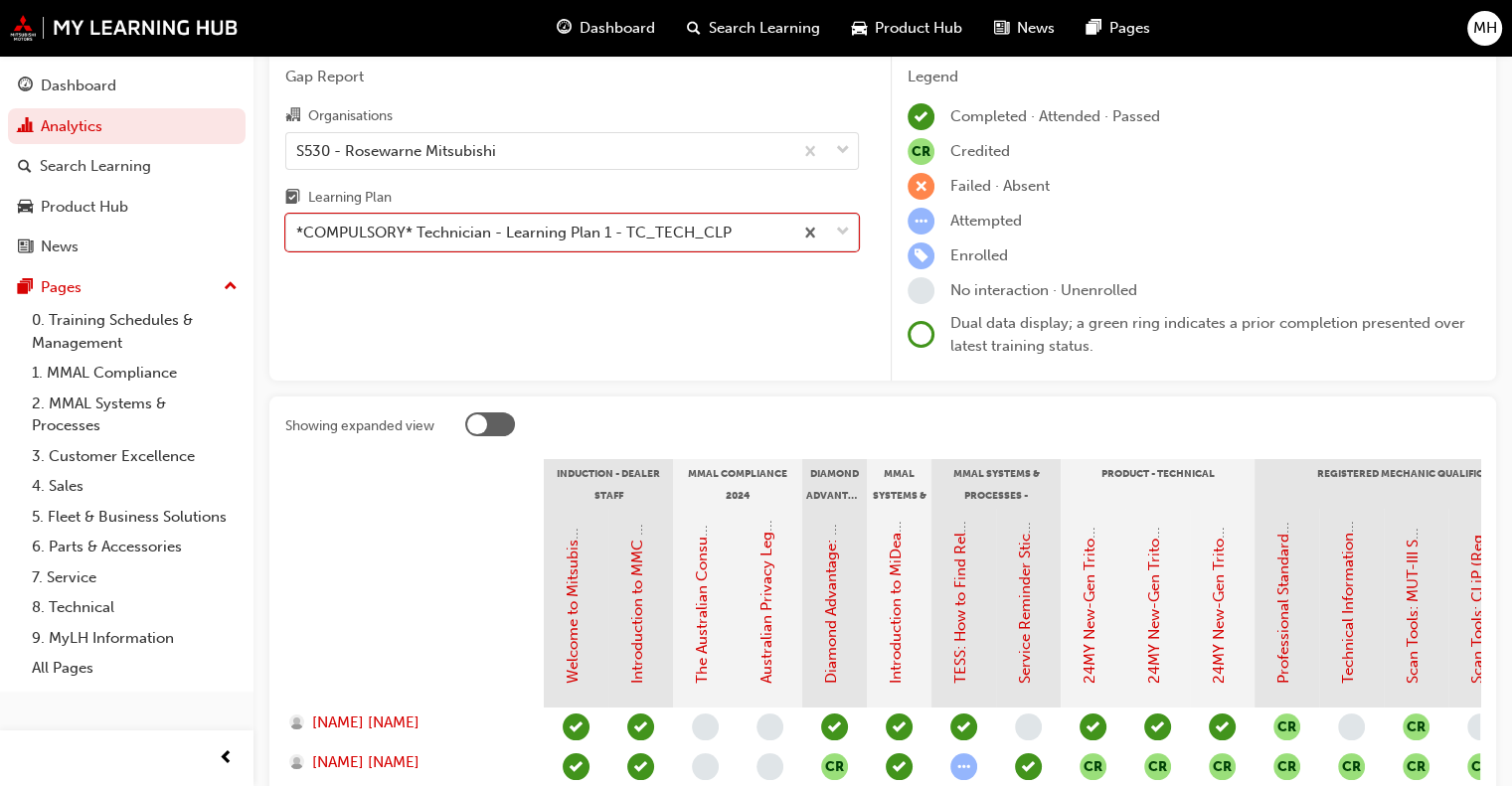 scroll, scrollTop: 0, scrollLeft: 0, axis: both 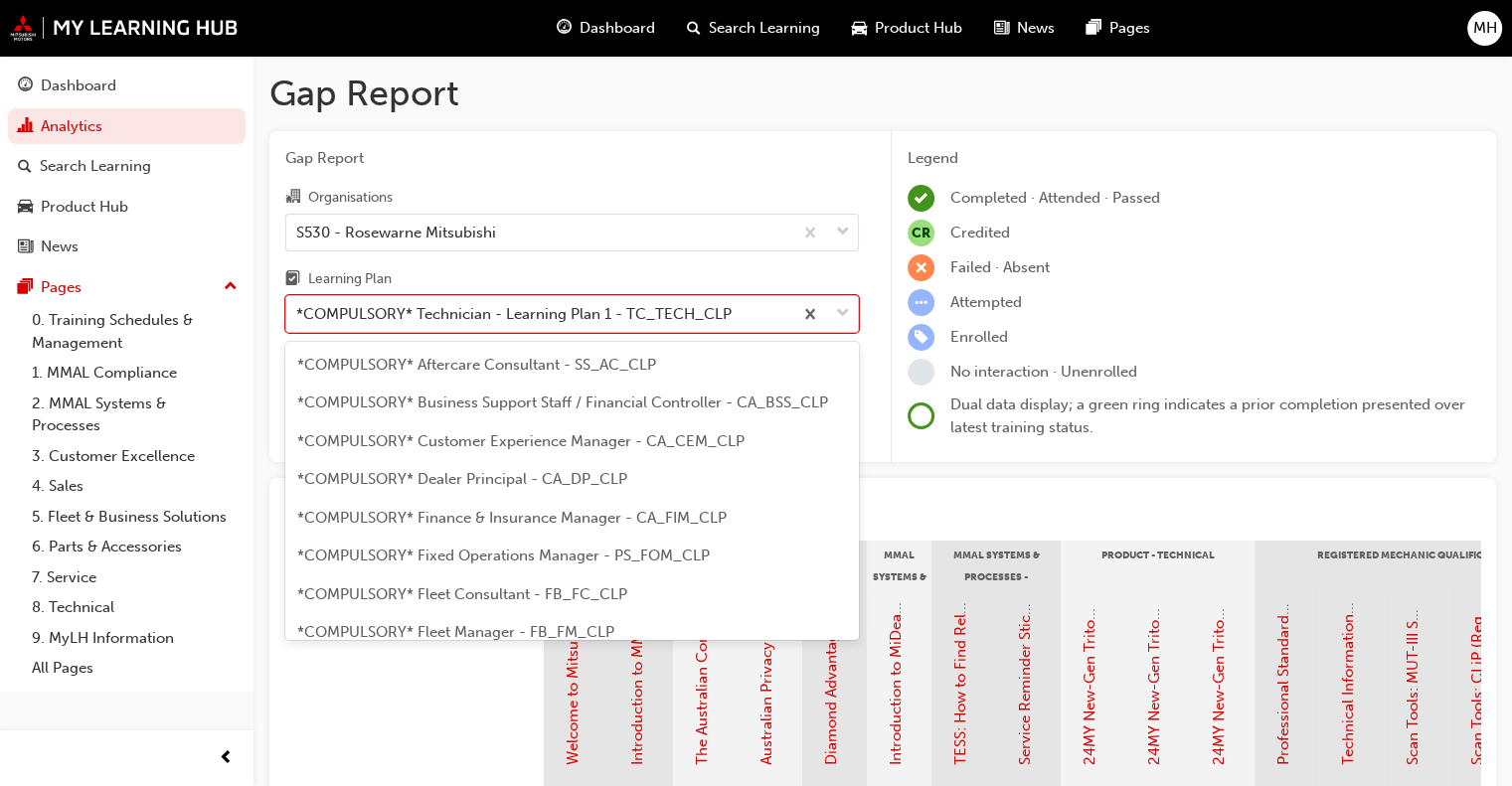 click at bounding box center [843, 314] 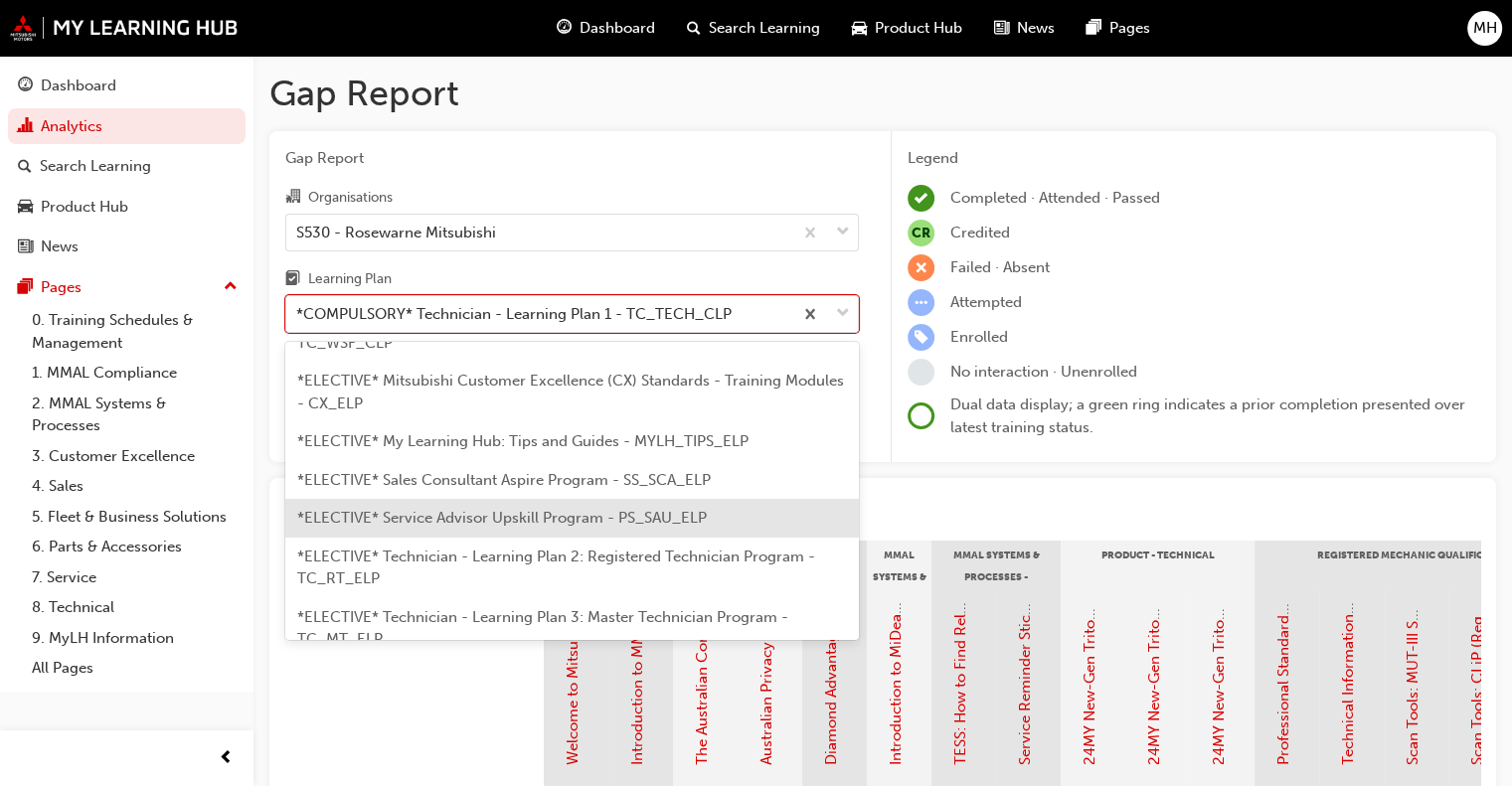 scroll, scrollTop: 958, scrollLeft: 0, axis: vertical 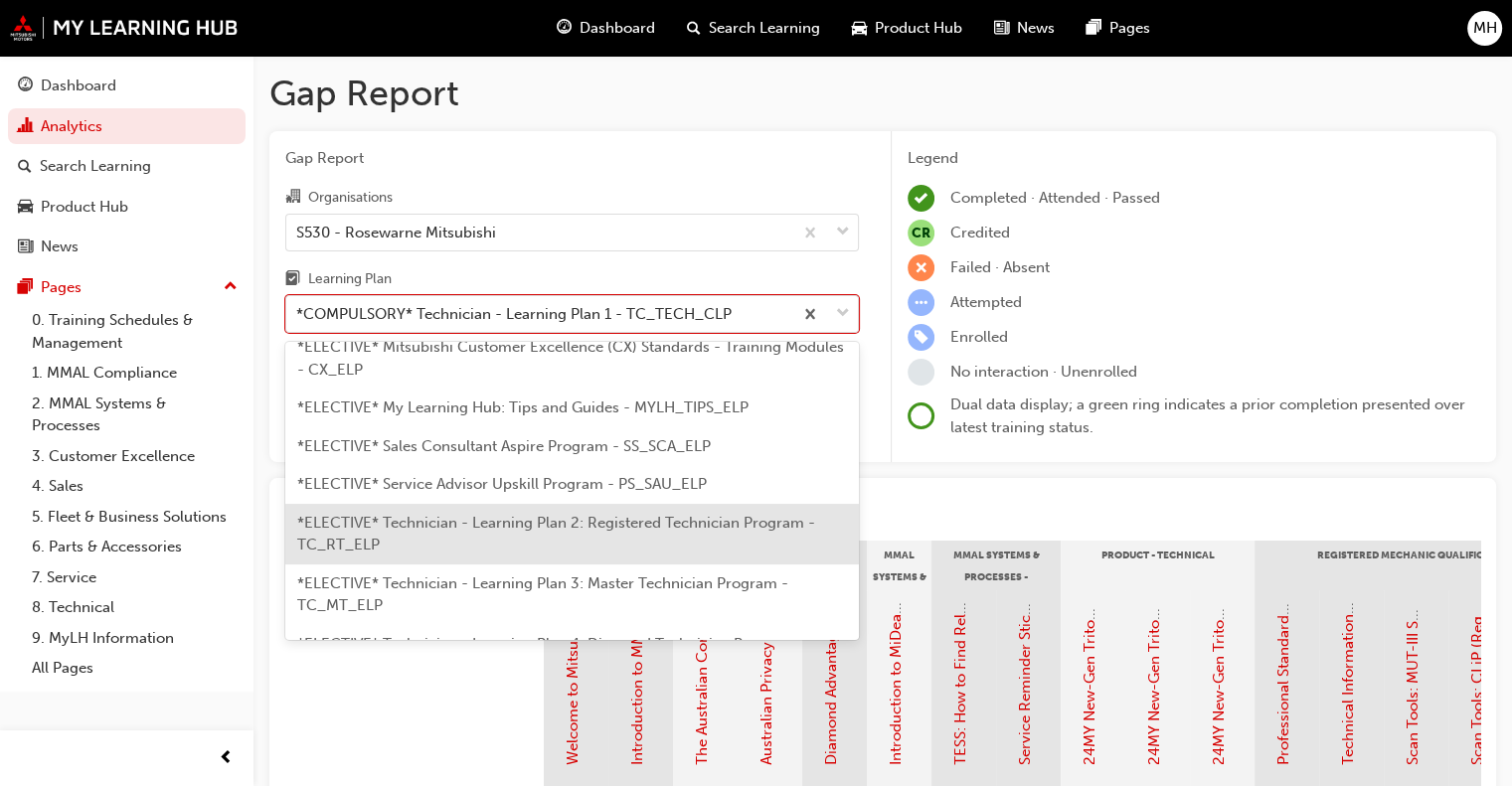 click on "*ELECTIVE* Technician - Learning Plan 2: Registered Technician Program - TC_RT_ELP" at bounding box center [572, 534] 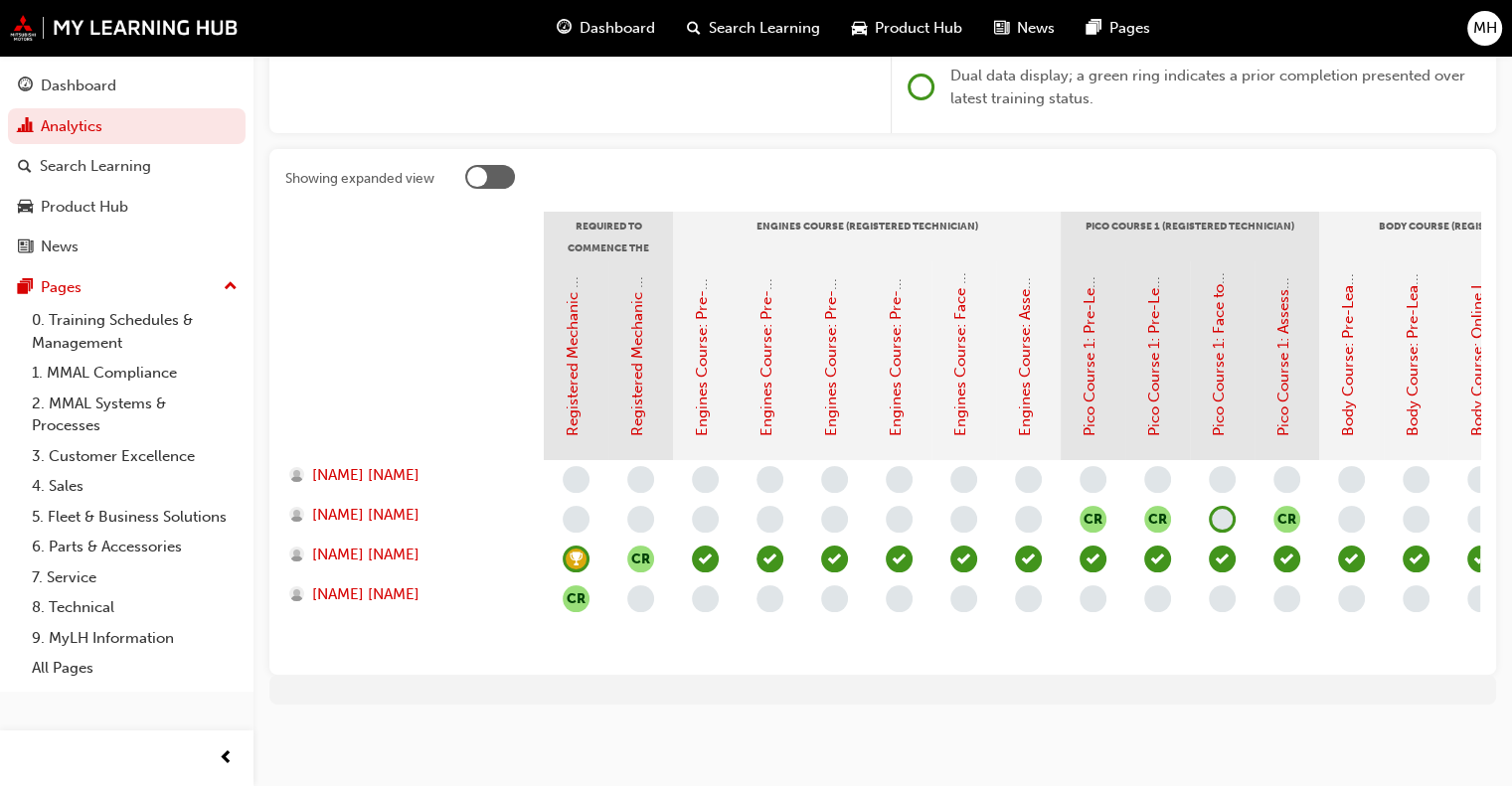 scroll, scrollTop: 343, scrollLeft: 0, axis: vertical 